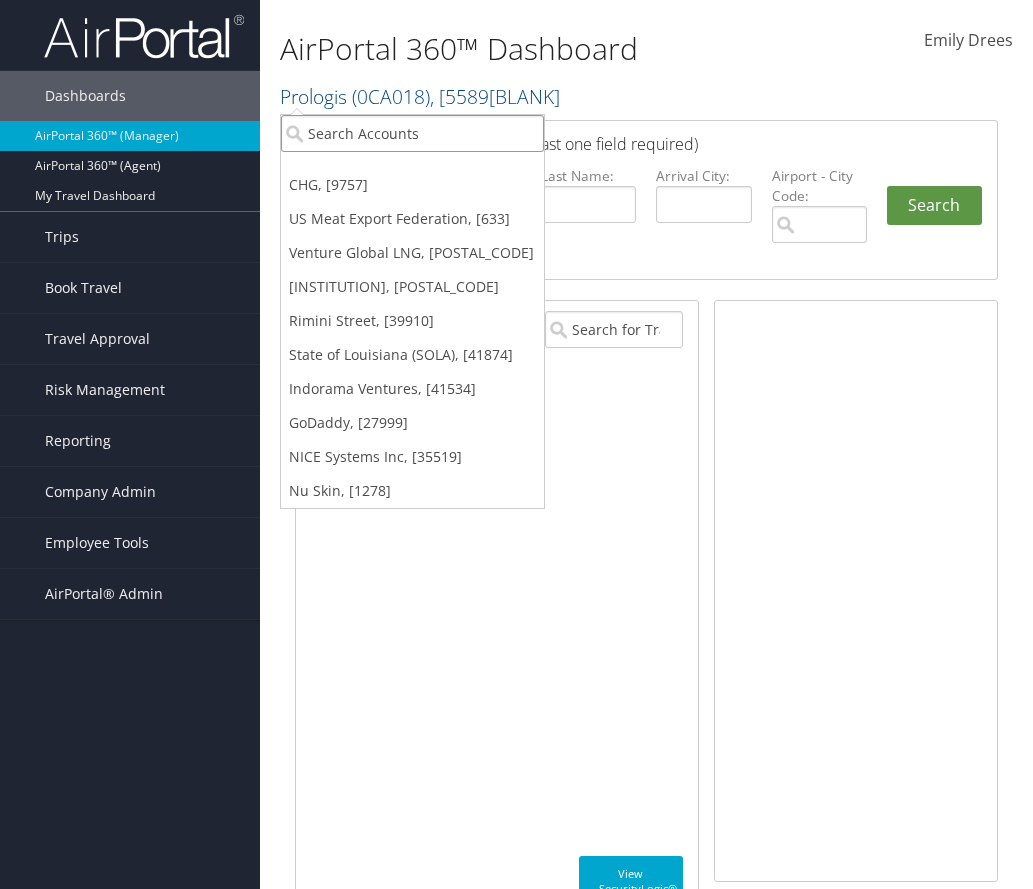 scroll, scrollTop: 0, scrollLeft: 0, axis: both 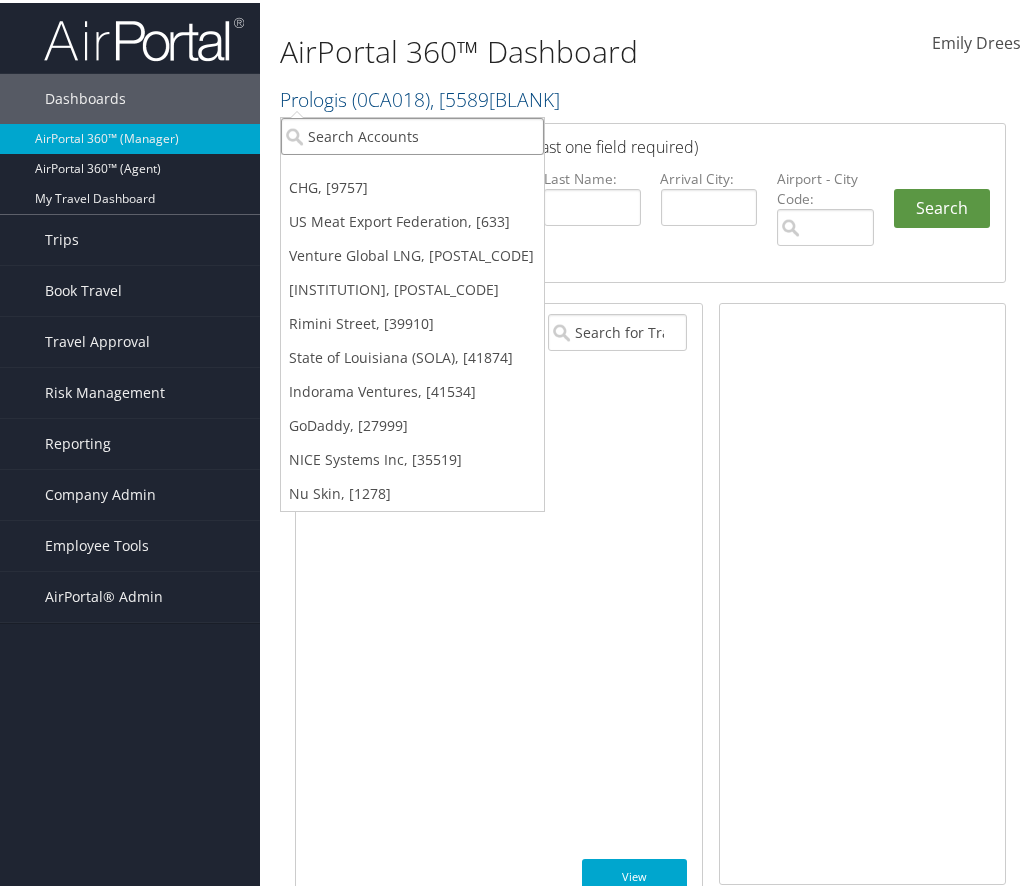 click at bounding box center [412, 133] 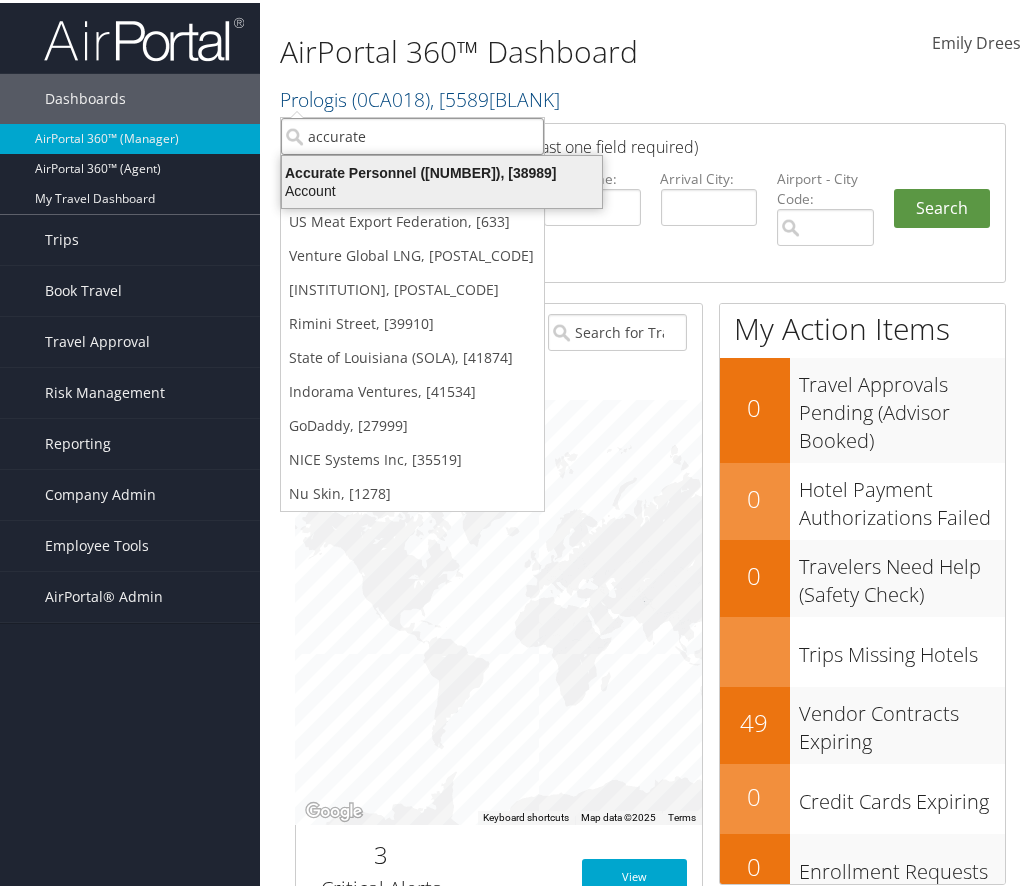 click on "Accurate Personnel (301475), [38989]" at bounding box center [442, 170] 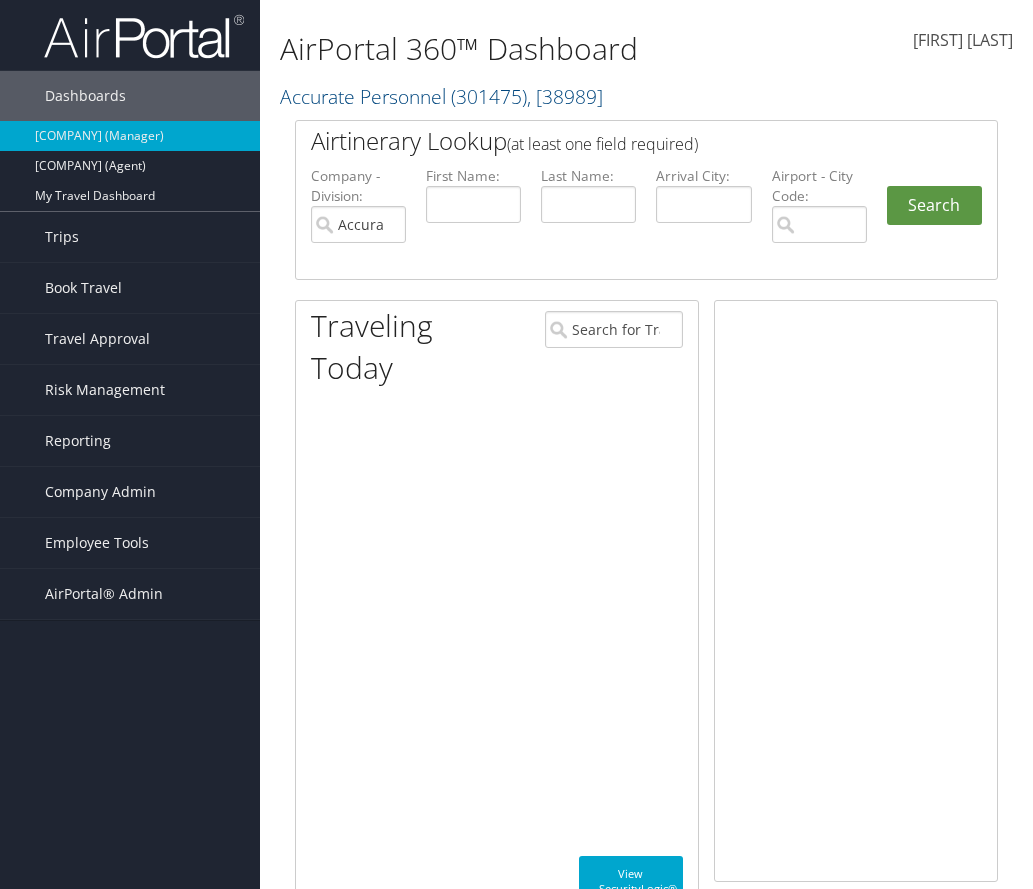 scroll, scrollTop: 0, scrollLeft: 0, axis: both 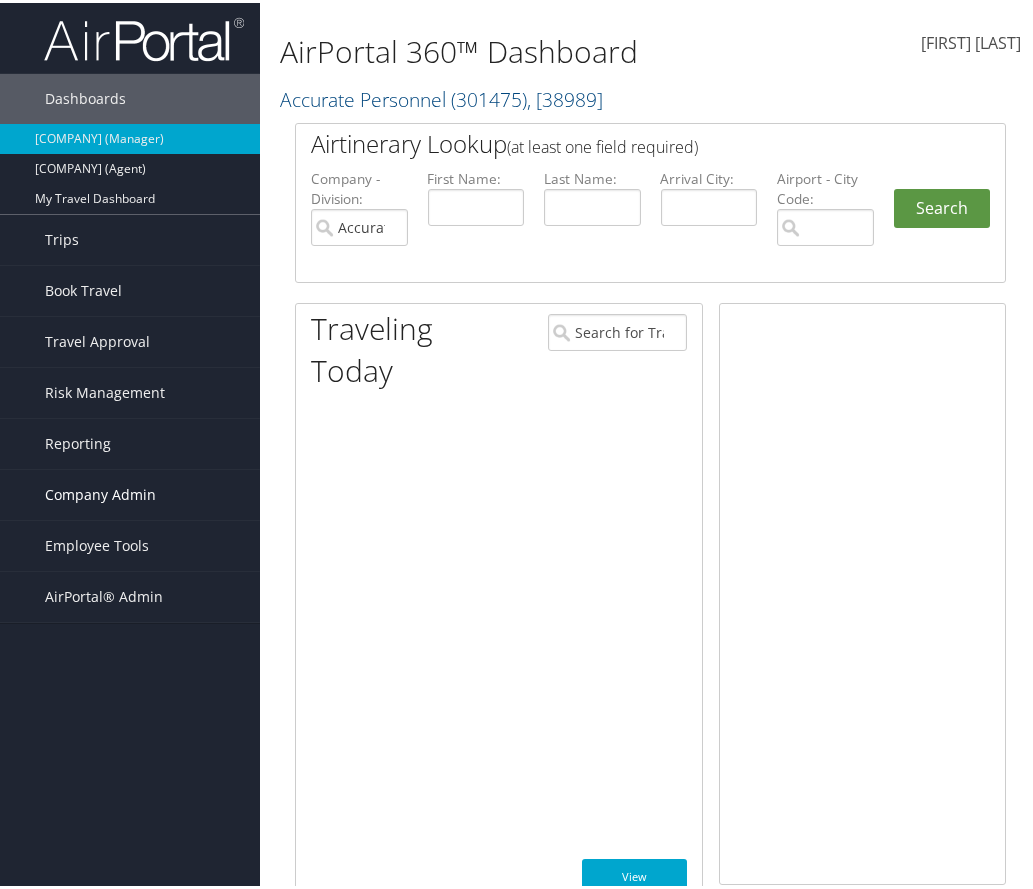 click on "Company Admin" at bounding box center [100, 492] 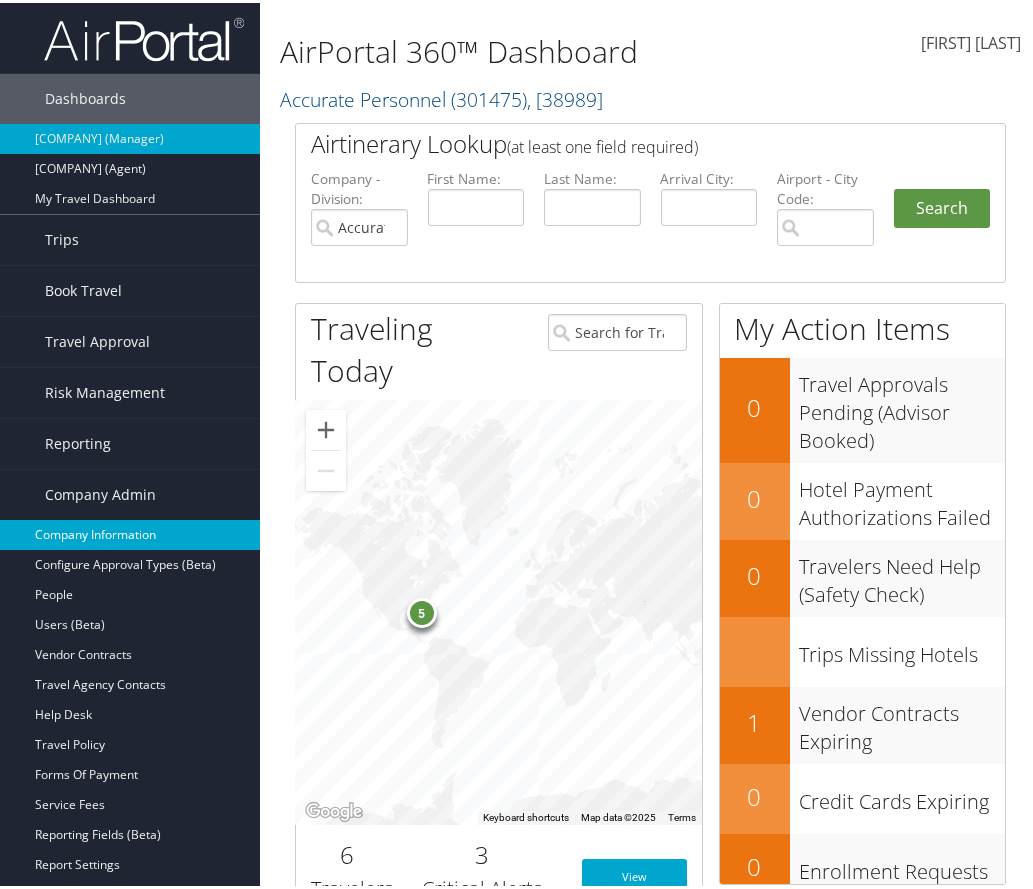 click on "Company Information" at bounding box center [130, 532] 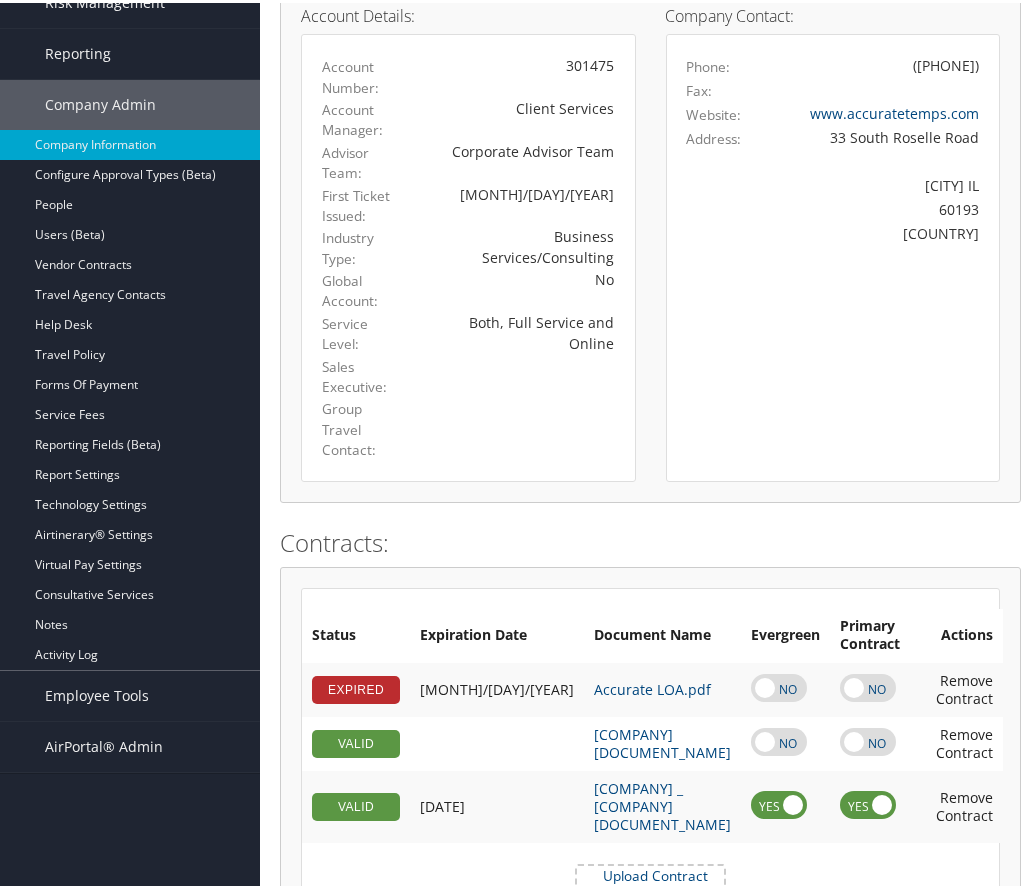 scroll, scrollTop: 0, scrollLeft: 0, axis: both 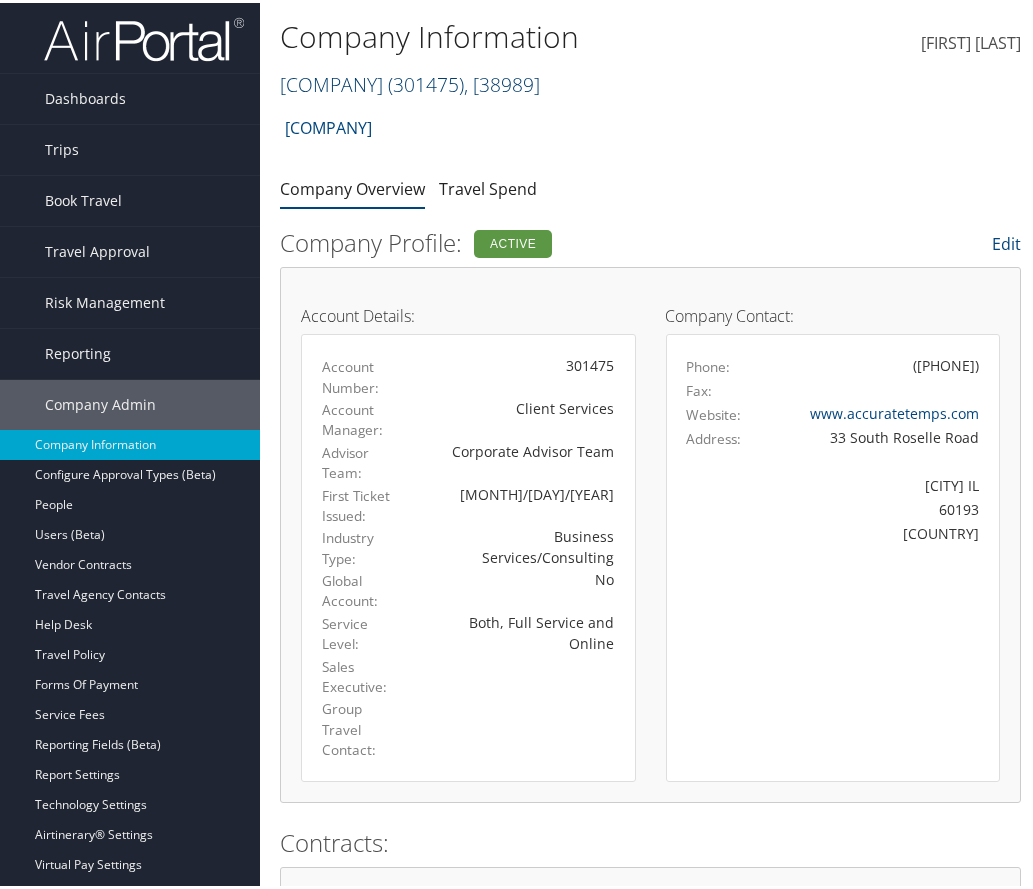 click on "Accurate Personnel ( [NUMBER] ) , [ NUMBER ]" at bounding box center (410, 81) 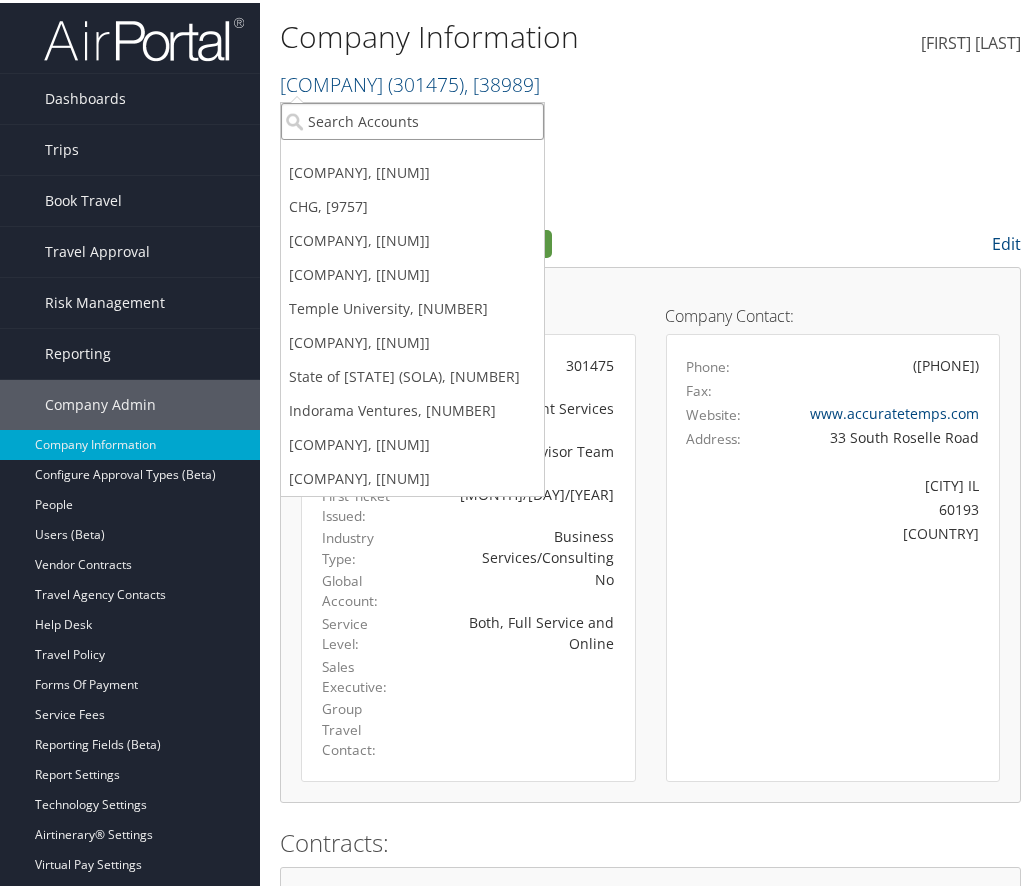 click at bounding box center [412, 118] 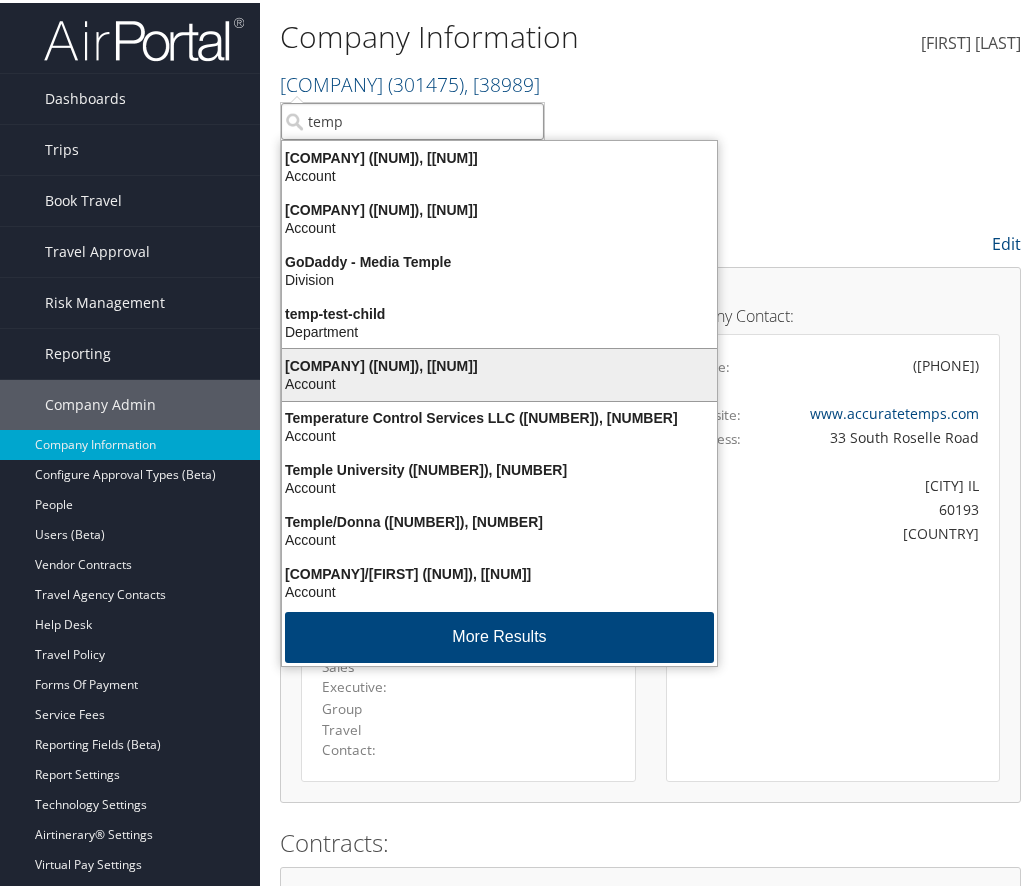 click on "Tempe University (02), [1702]" at bounding box center (499, 363) 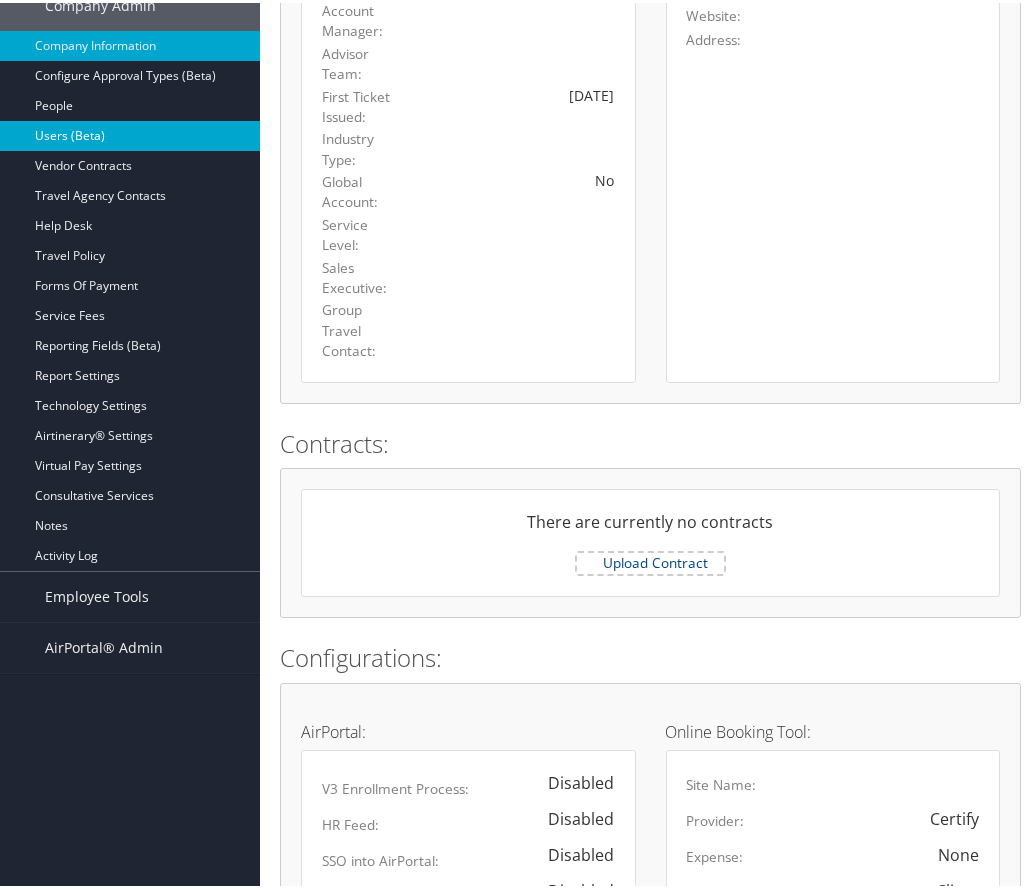 scroll, scrollTop: 600, scrollLeft: 0, axis: vertical 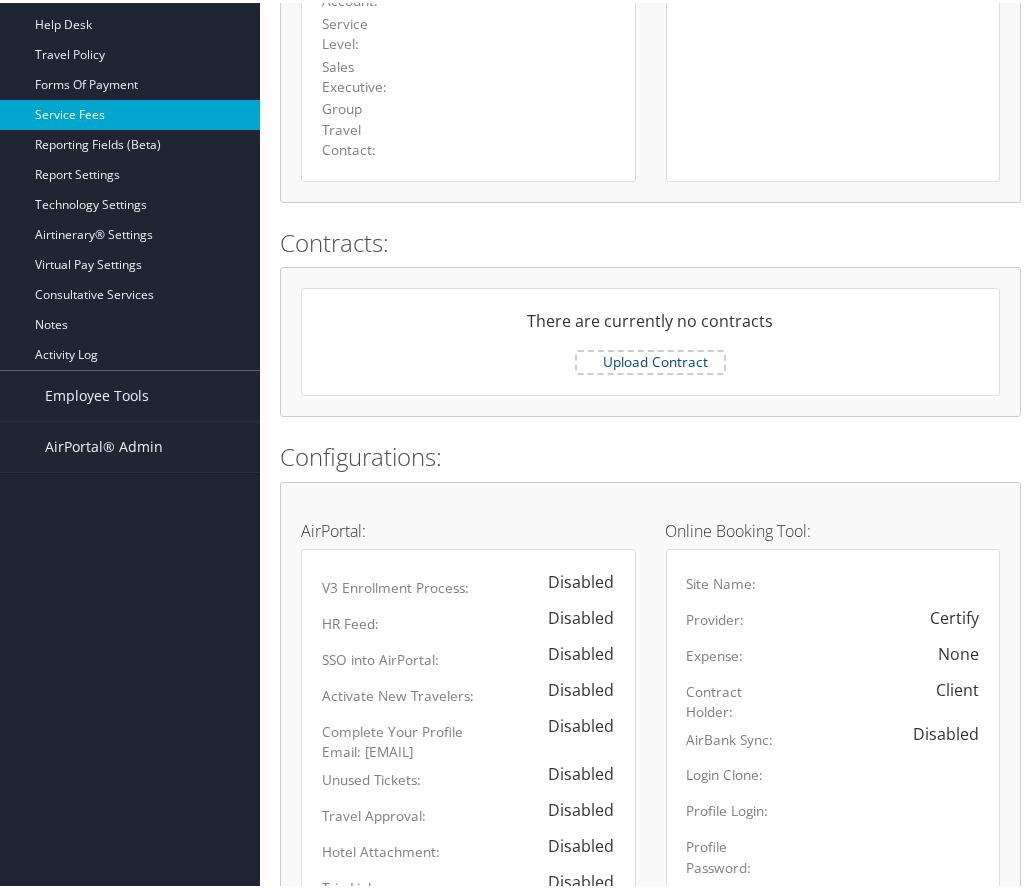click on "Service Fees" at bounding box center (130, 112) 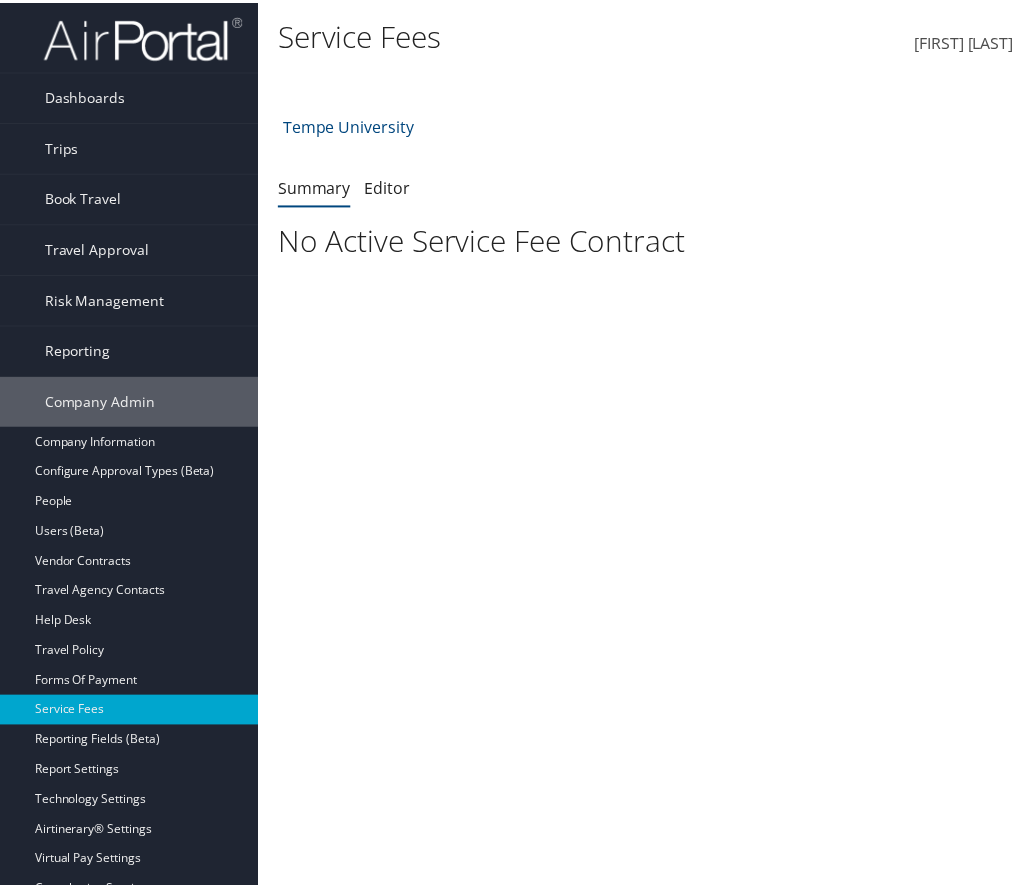 scroll, scrollTop: 0, scrollLeft: 0, axis: both 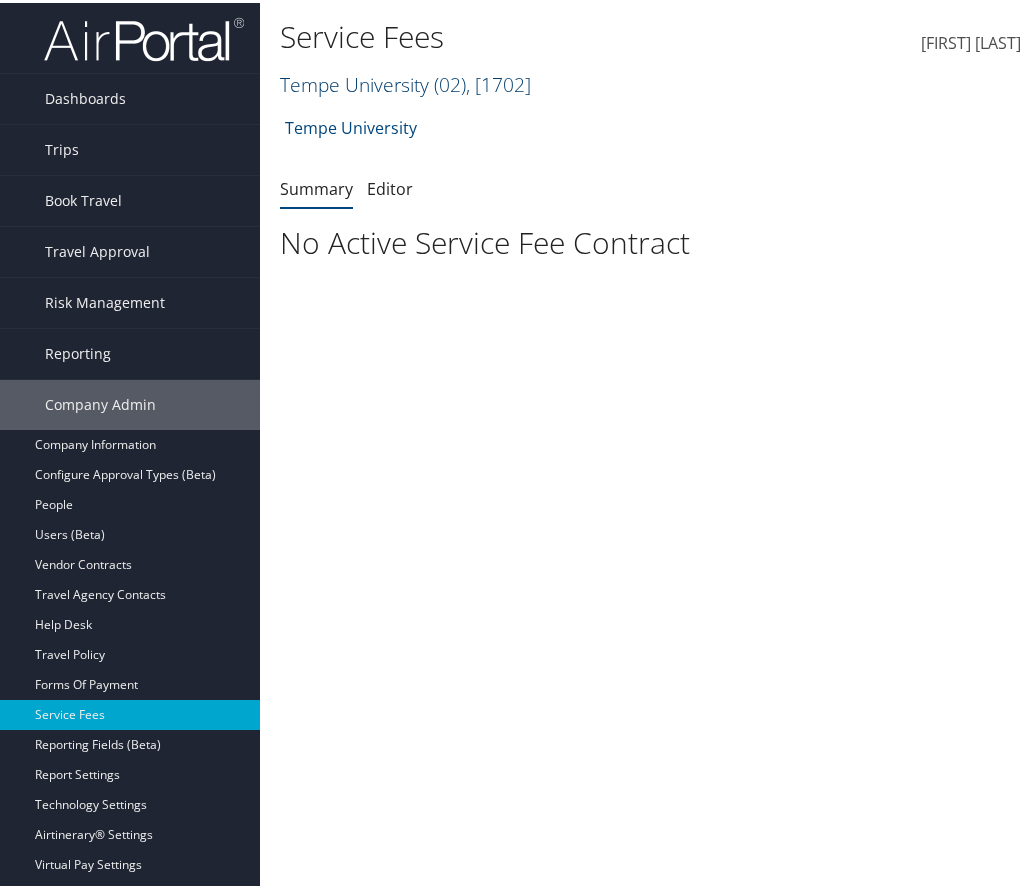 click on ", [ 1702 ]" at bounding box center [498, 81] 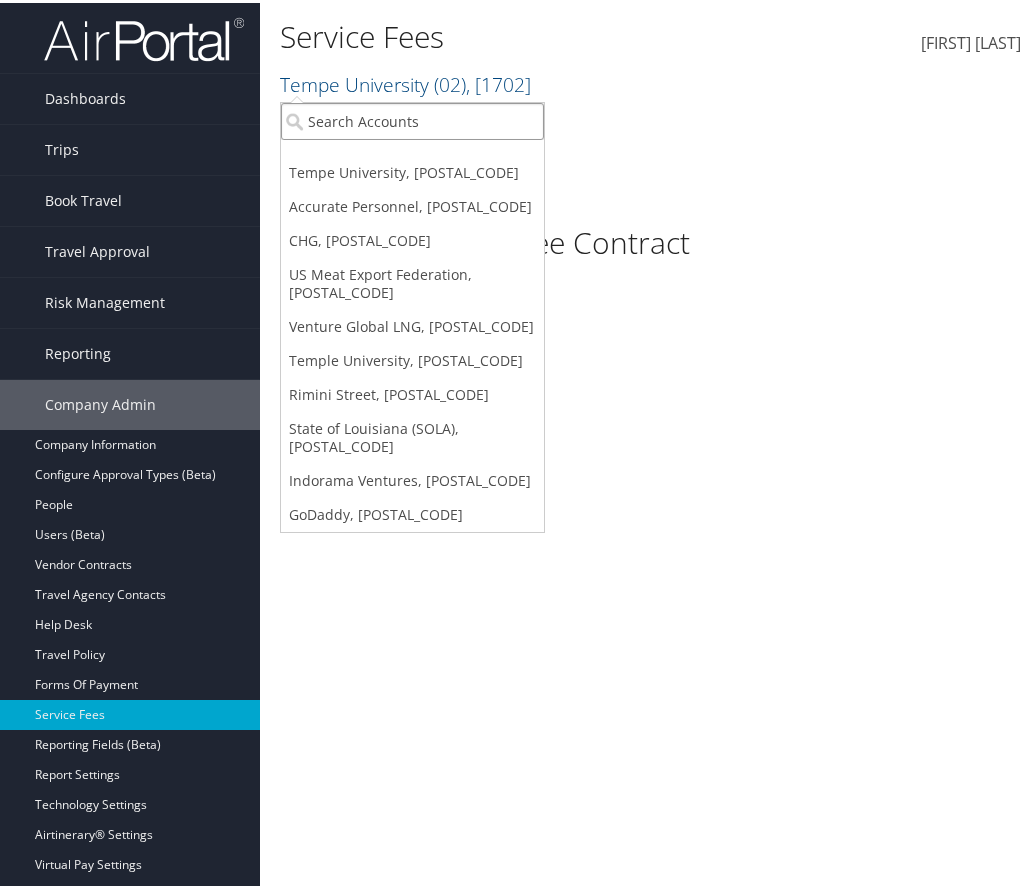 click at bounding box center (412, 118) 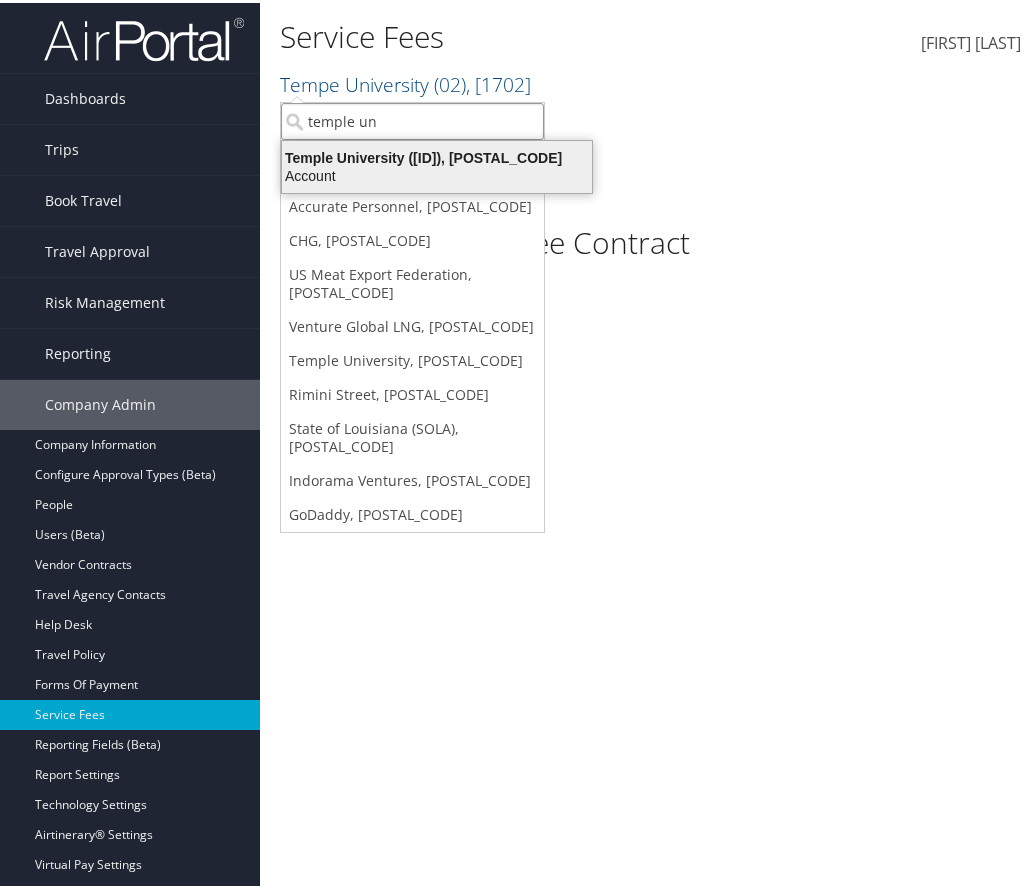 click on "Account" at bounding box center [437, 155] 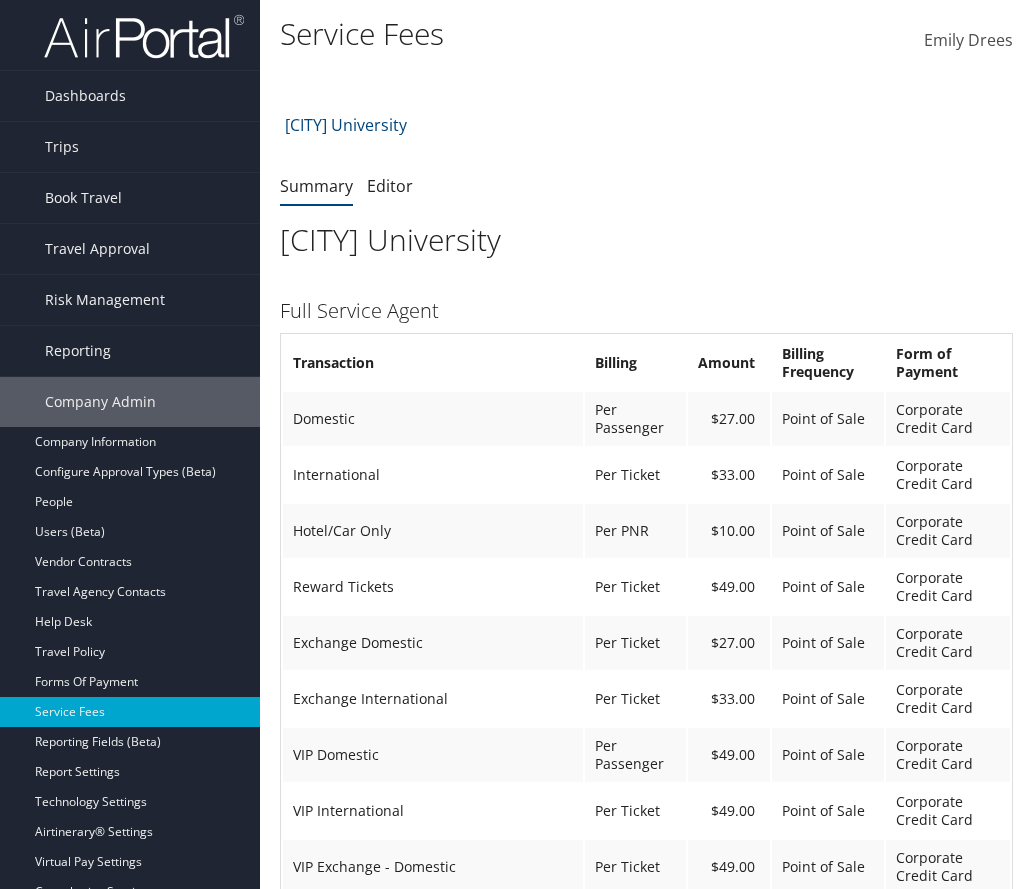 scroll, scrollTop: 0, scrollLeft: 0, axis: both 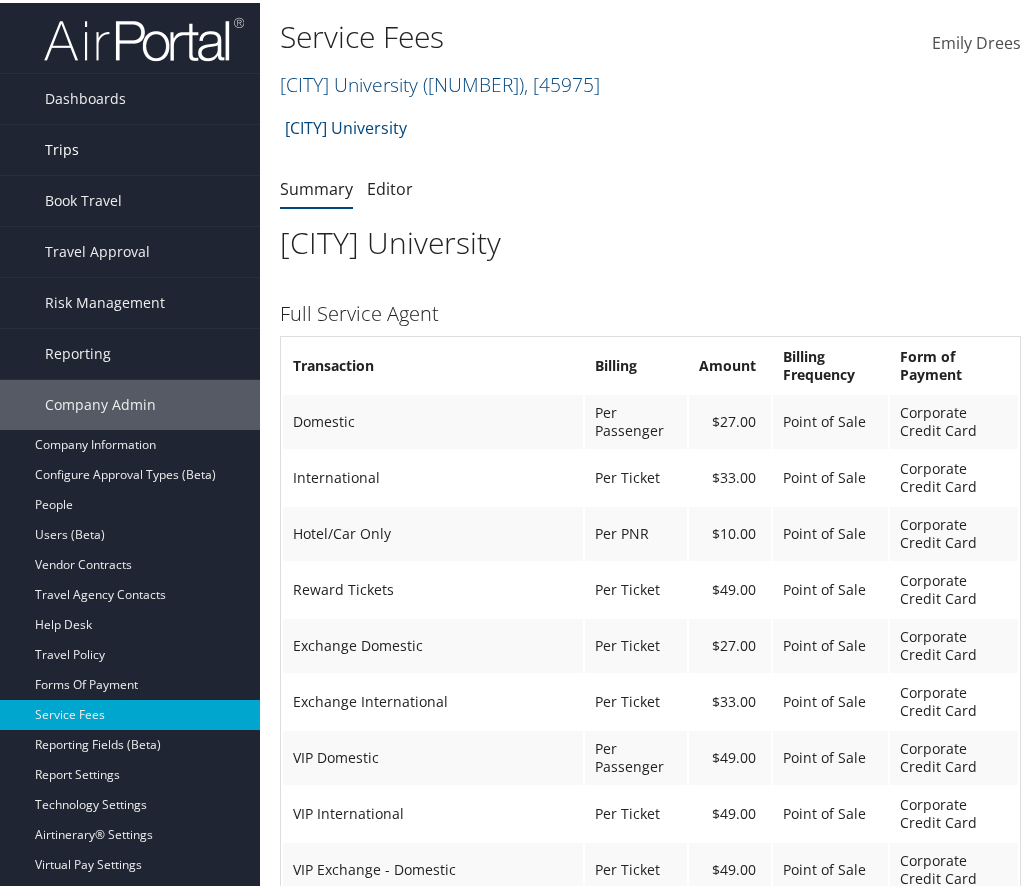 click on "Trips" at bounding box center (130, 147) 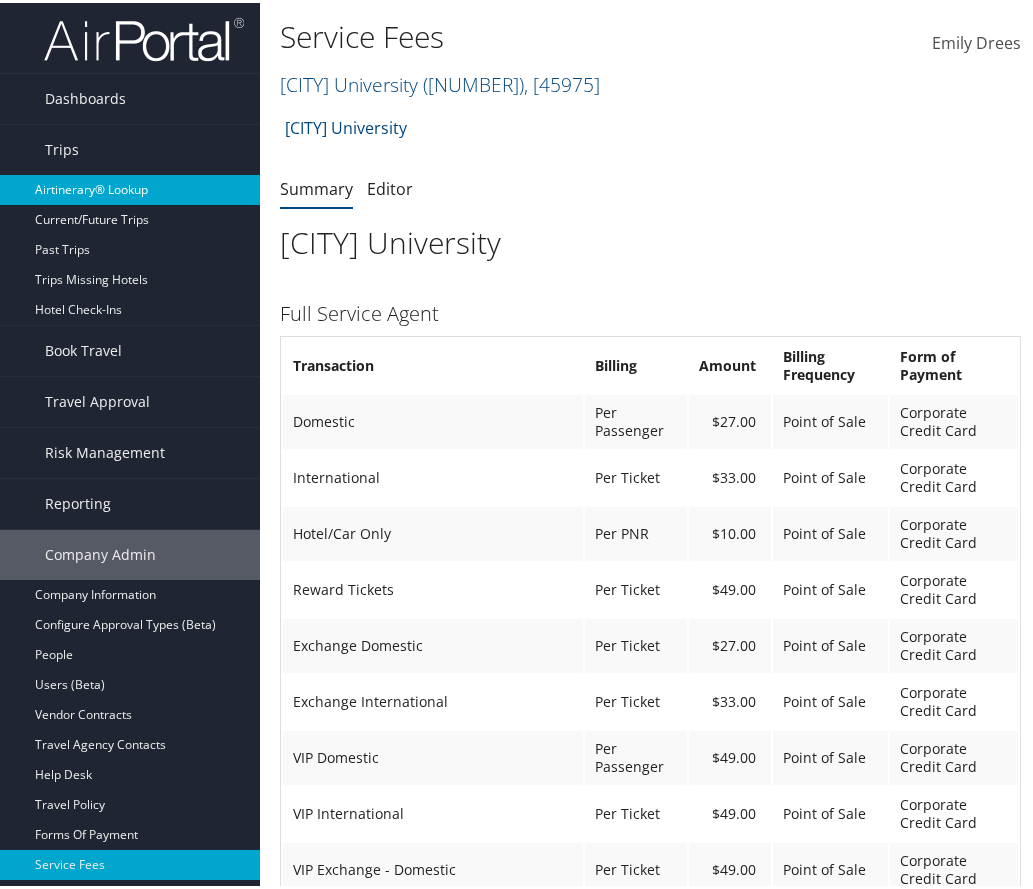 click on "Airtinerary® Lookup" at bounding box center [130, 187] 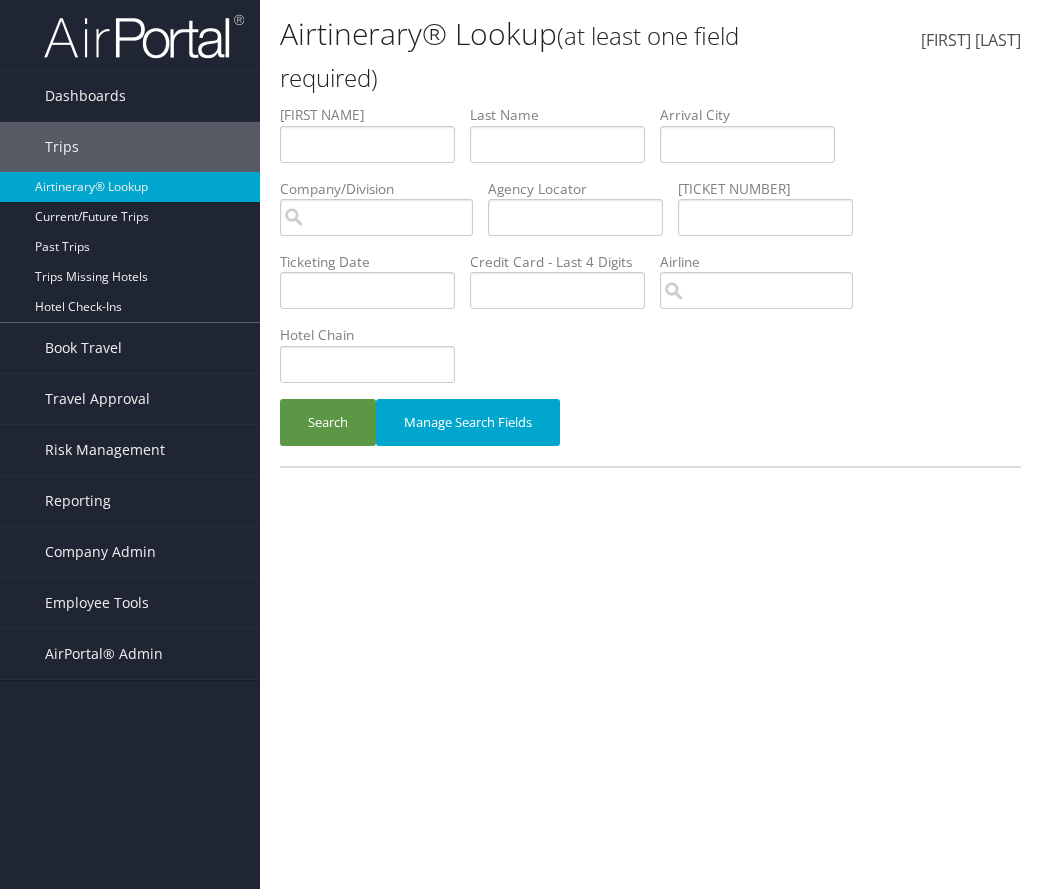 scroll, scrollTop: 0, scrollLeft: 0, axis: both 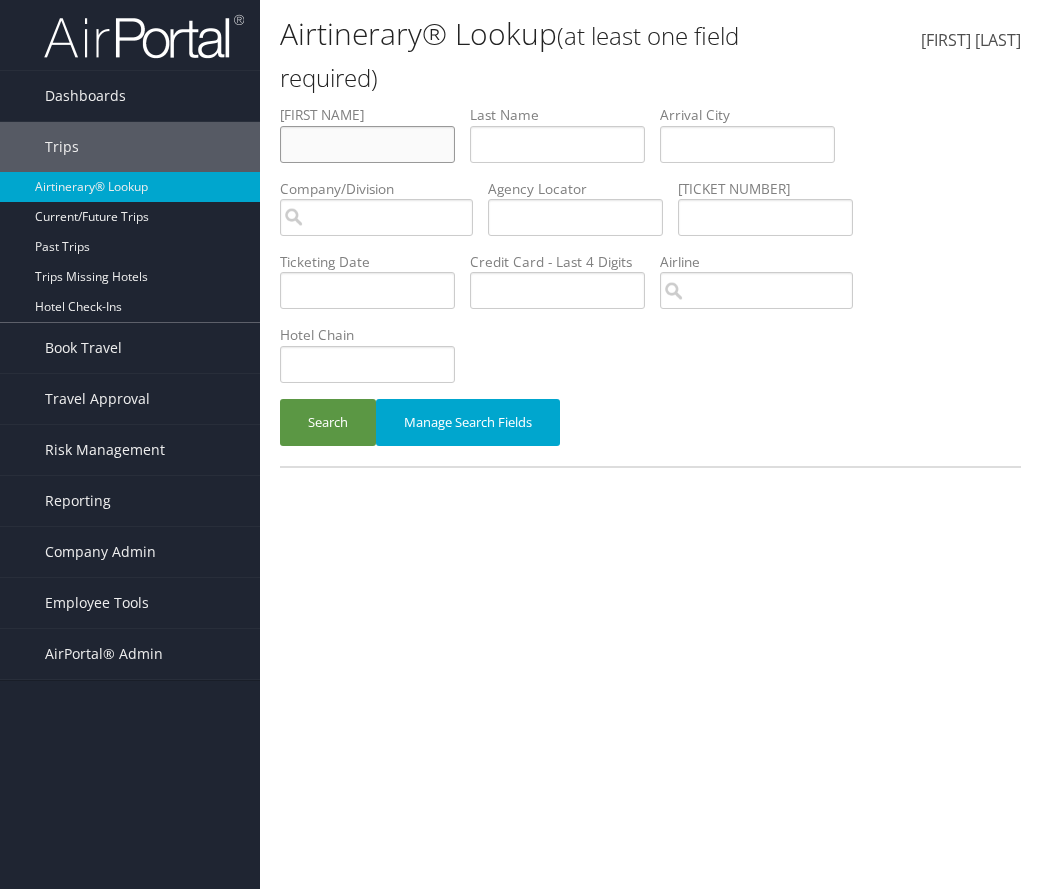 click at bounding box center [367, 144] 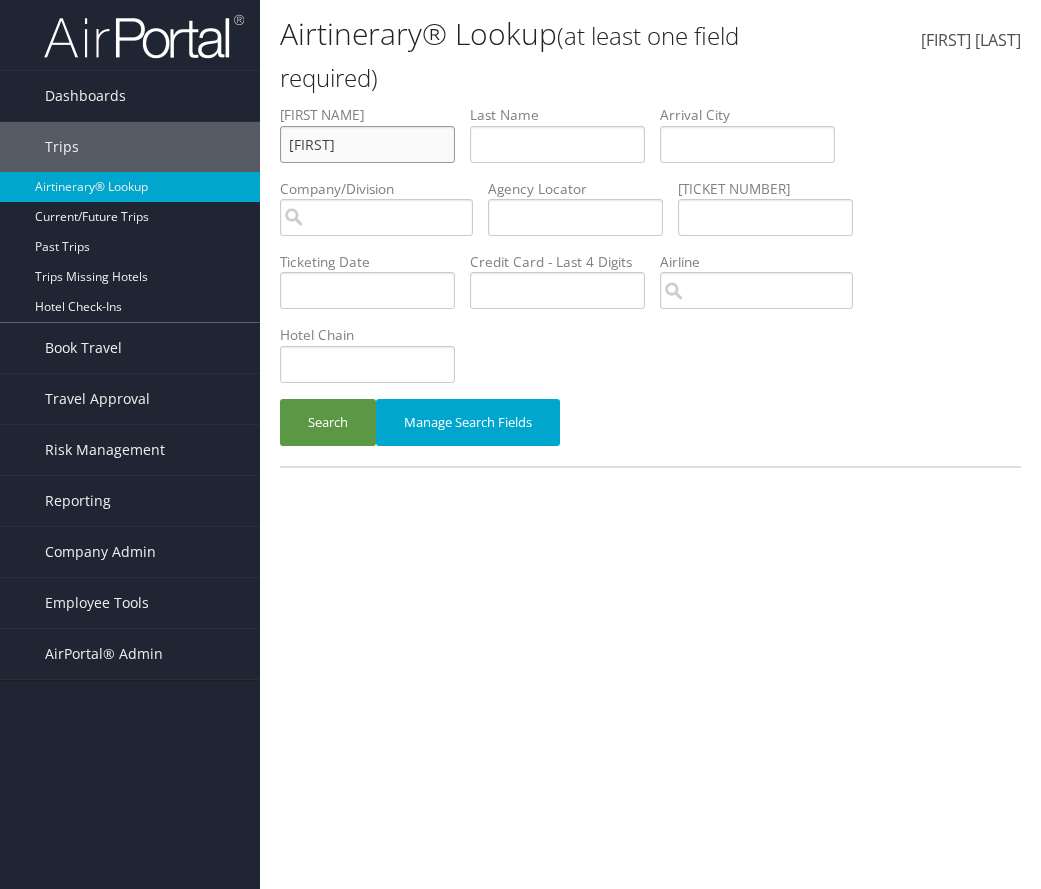 type on "[FIRST]" 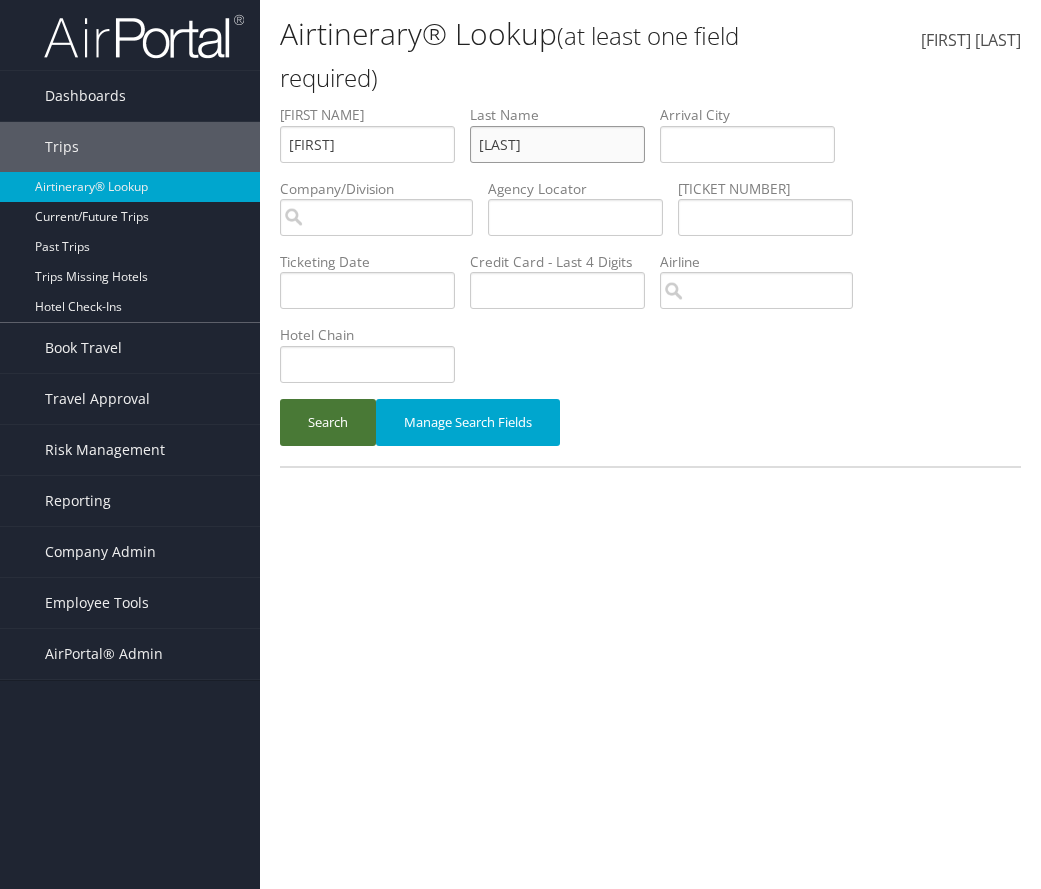 type on "[LAST]" 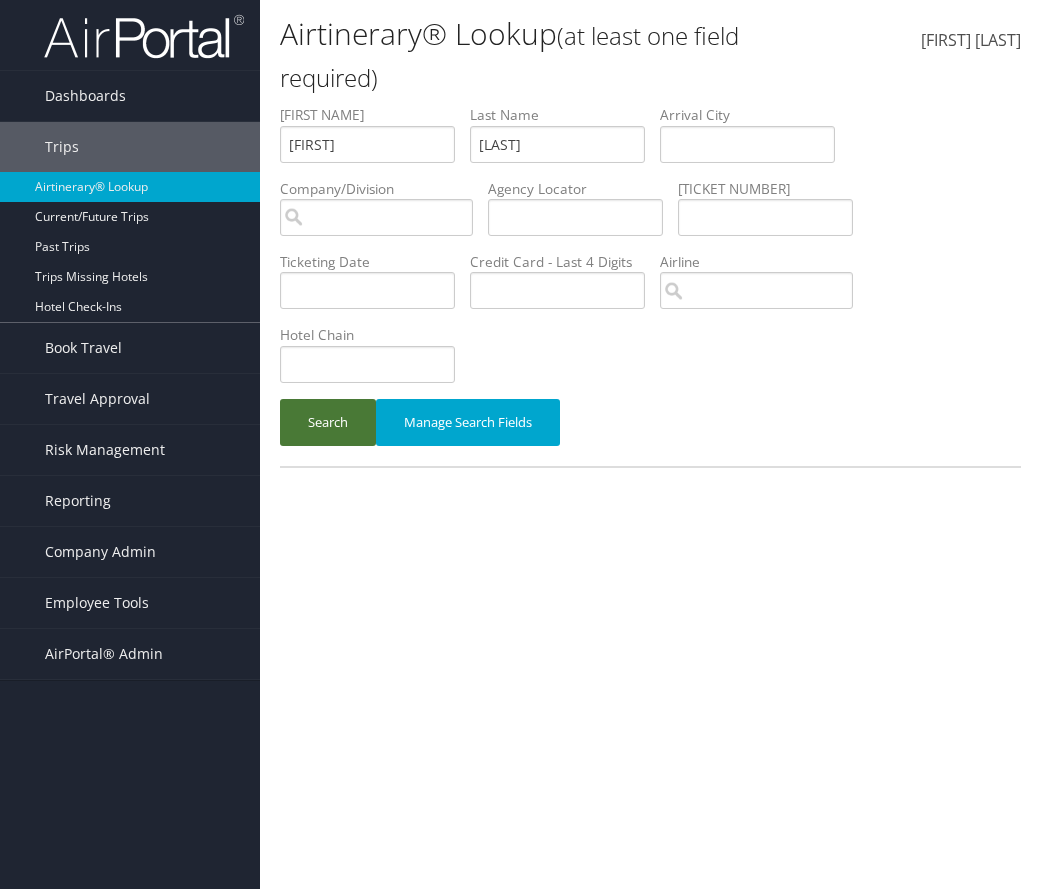 click on "Search" at bounding box center [328, 422] 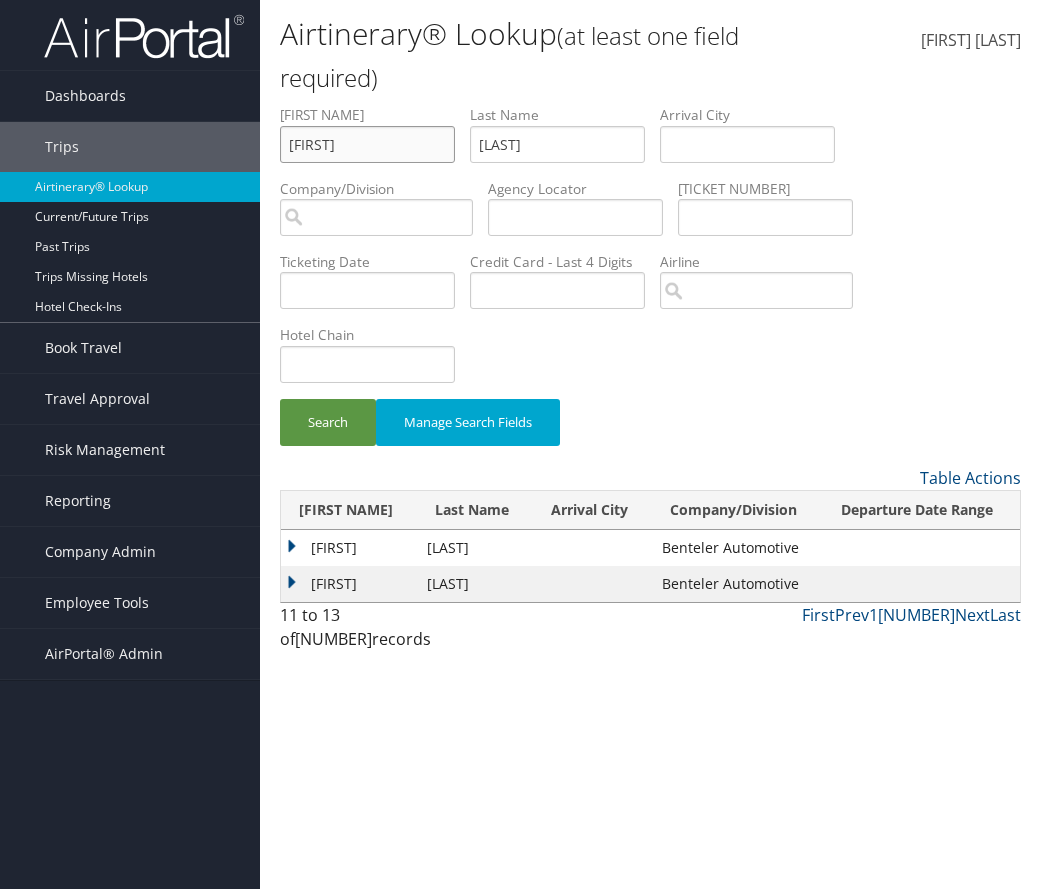 click on "[FIRST]" at bounding box center (367, 144) 